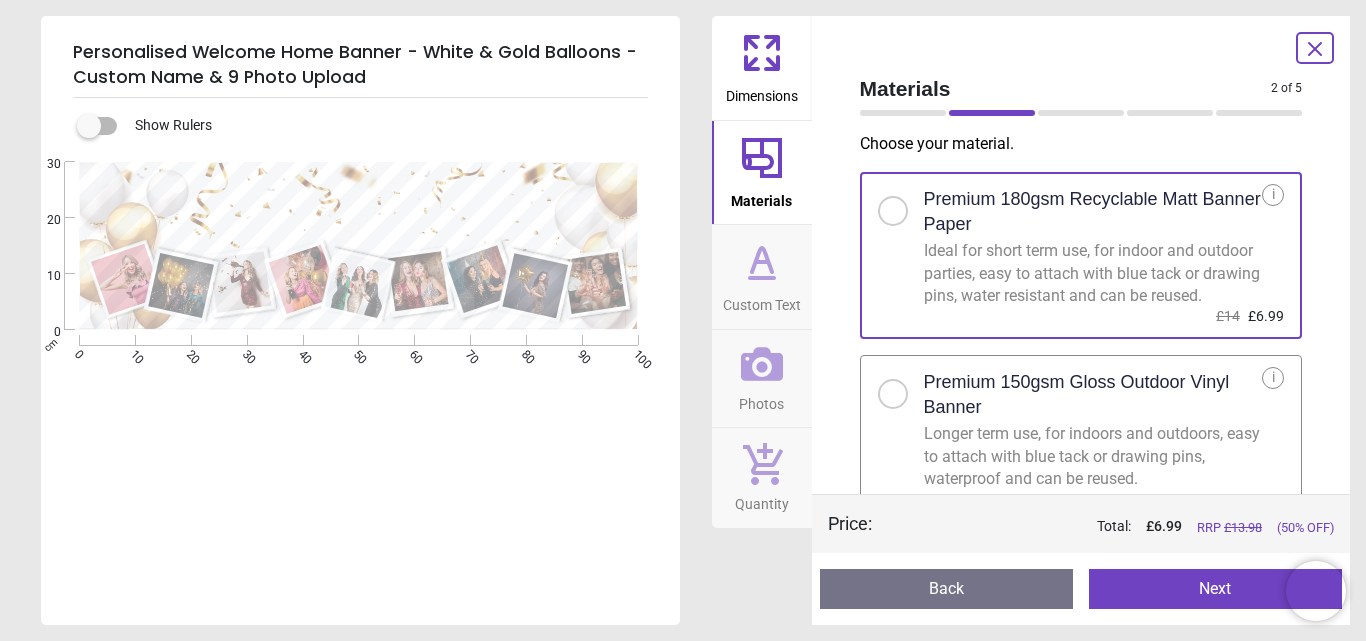 scroll, scrollTop: 0, scrollLeft: 0, axis: both 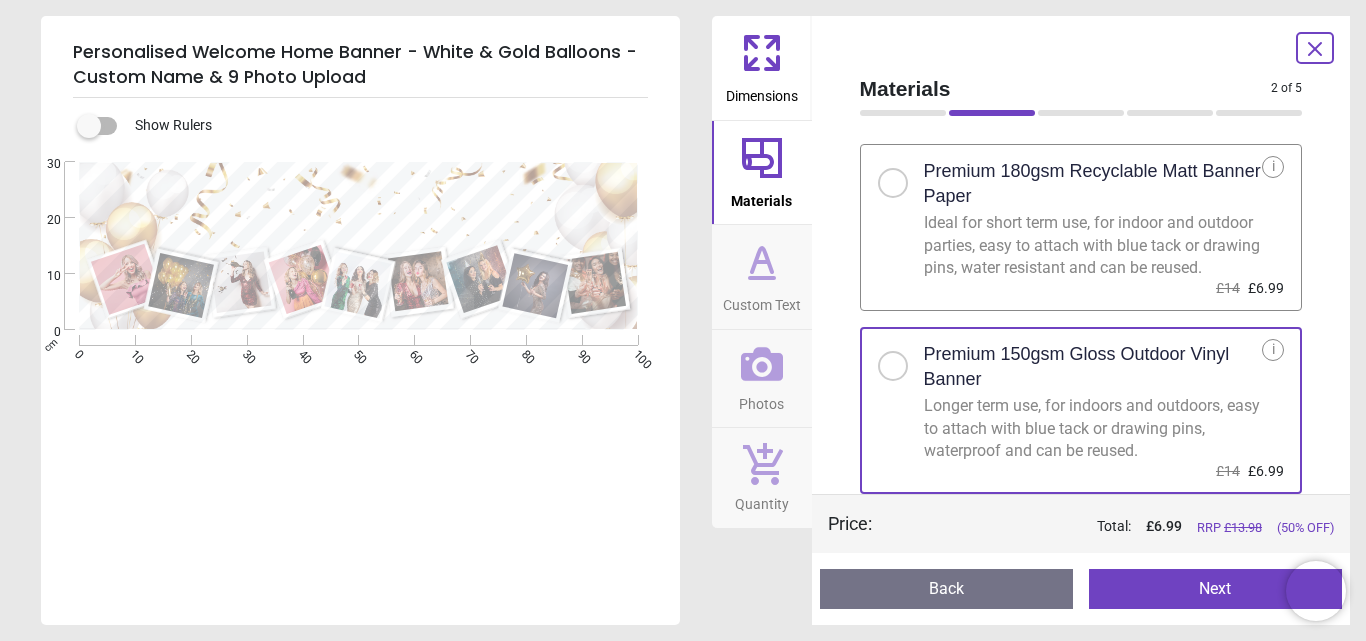 click 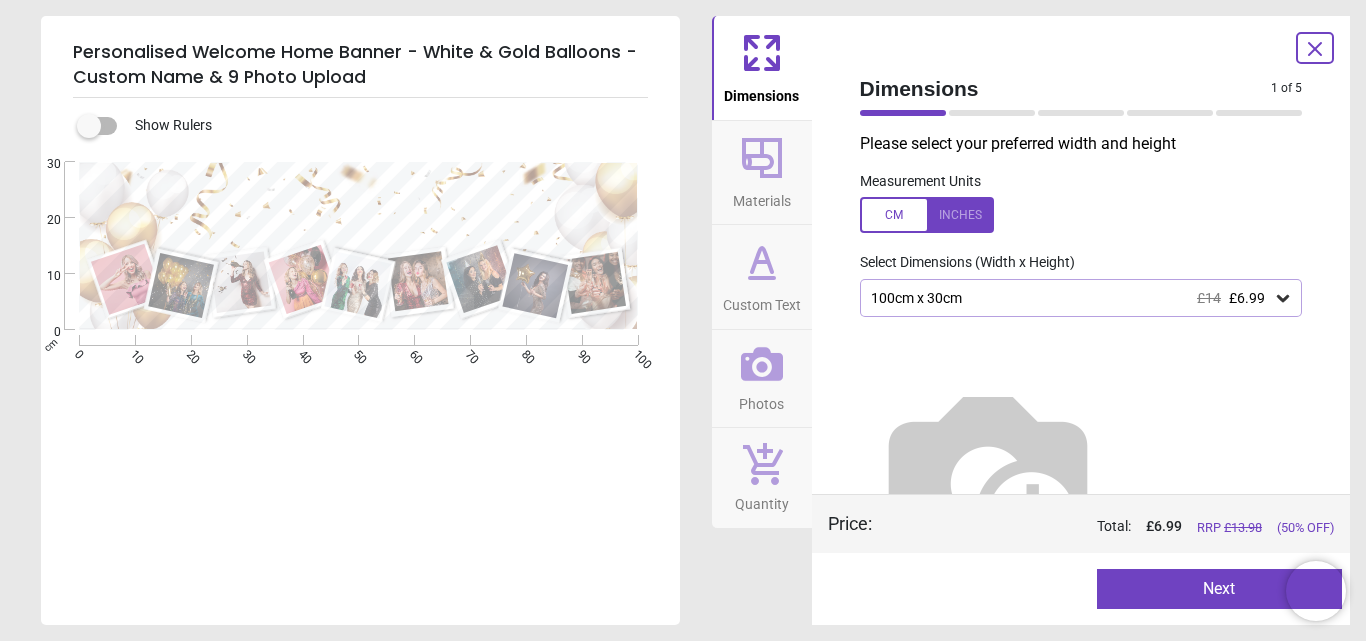 click on "100cm  x  30cm       £14 £6.99" at bounding box center [1071, 298] 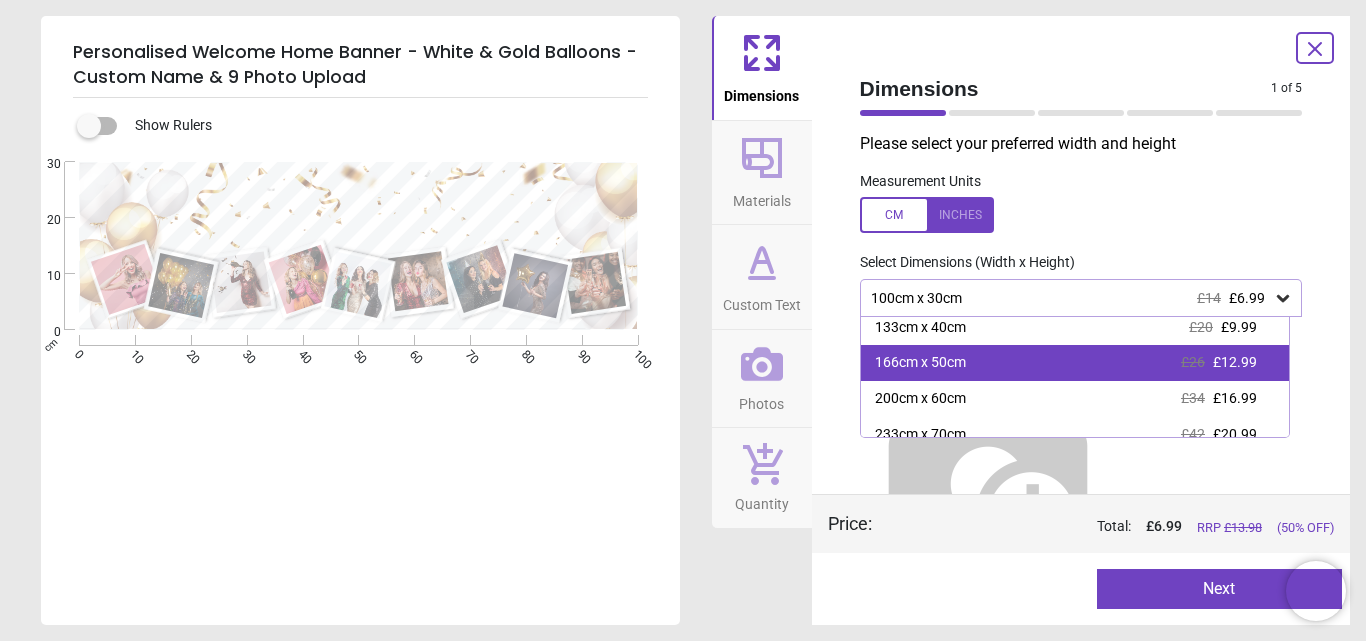 scroll, scrollTop: 67, scrollLeft: 0, axis: vertical 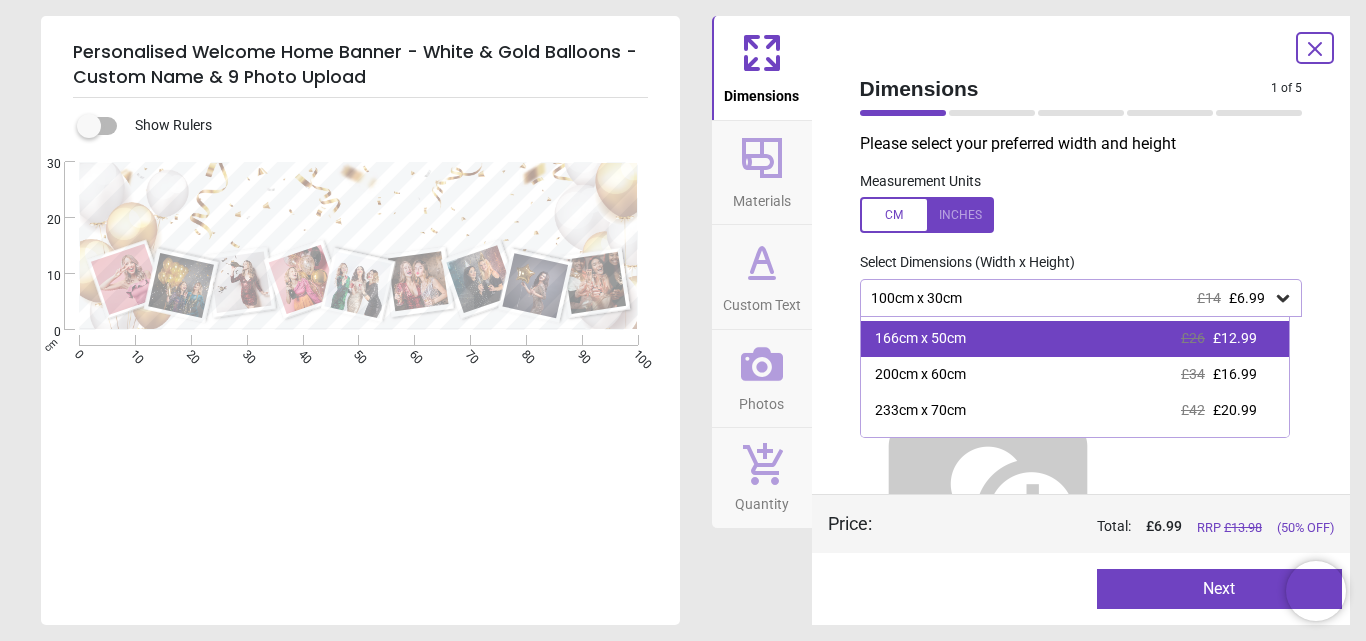 click on "166cm  x  50cm       £26 £12.99" at bounding box center [1075, 339] 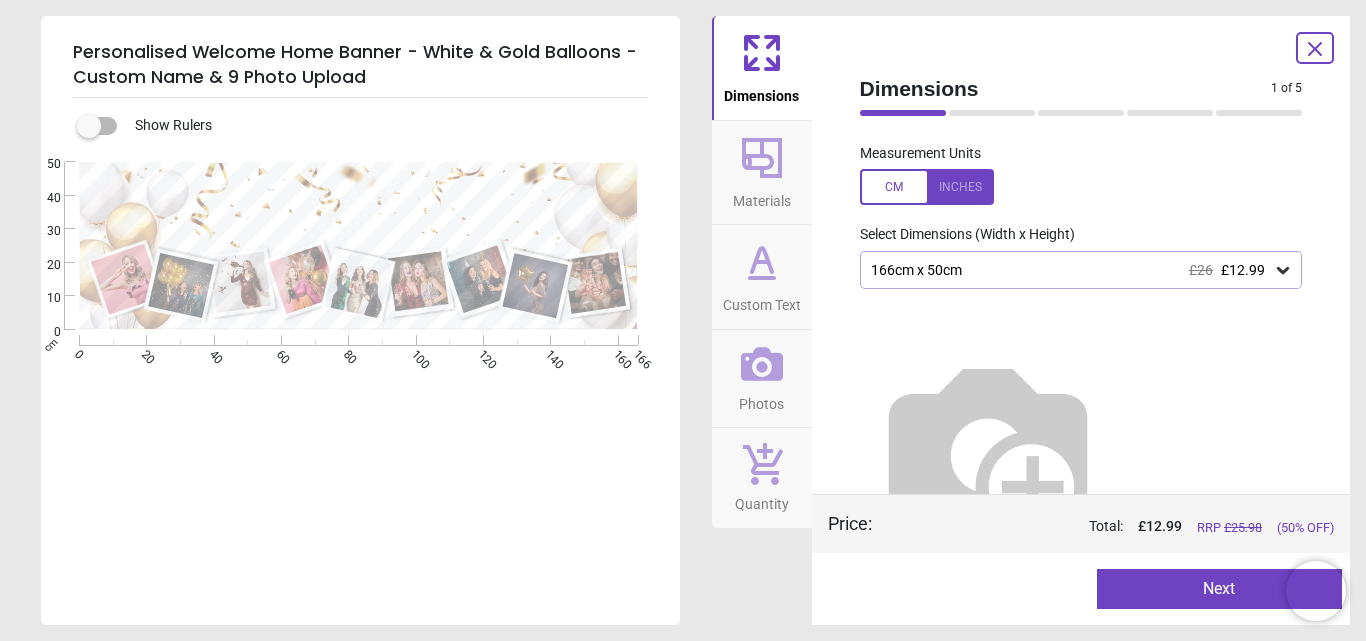 scroll, scrollTop: 52, scrollLeft: 0, axis: vertical 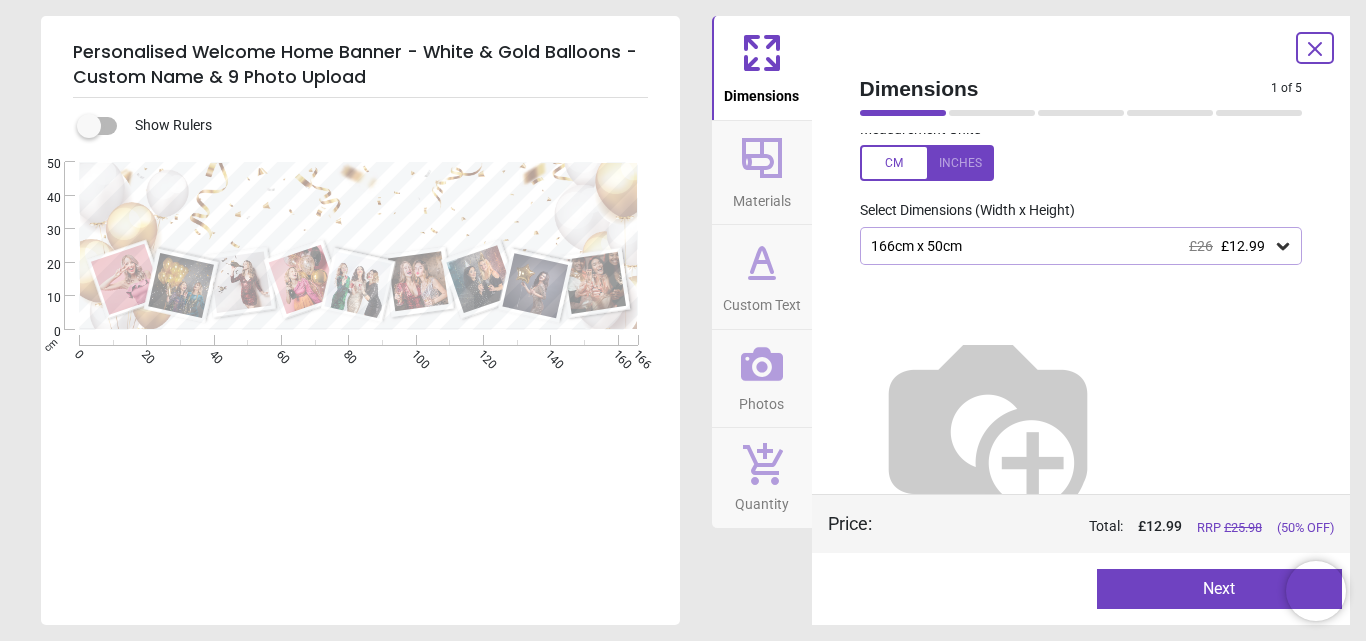 click on "Next" at bounding box center [1219, 589] 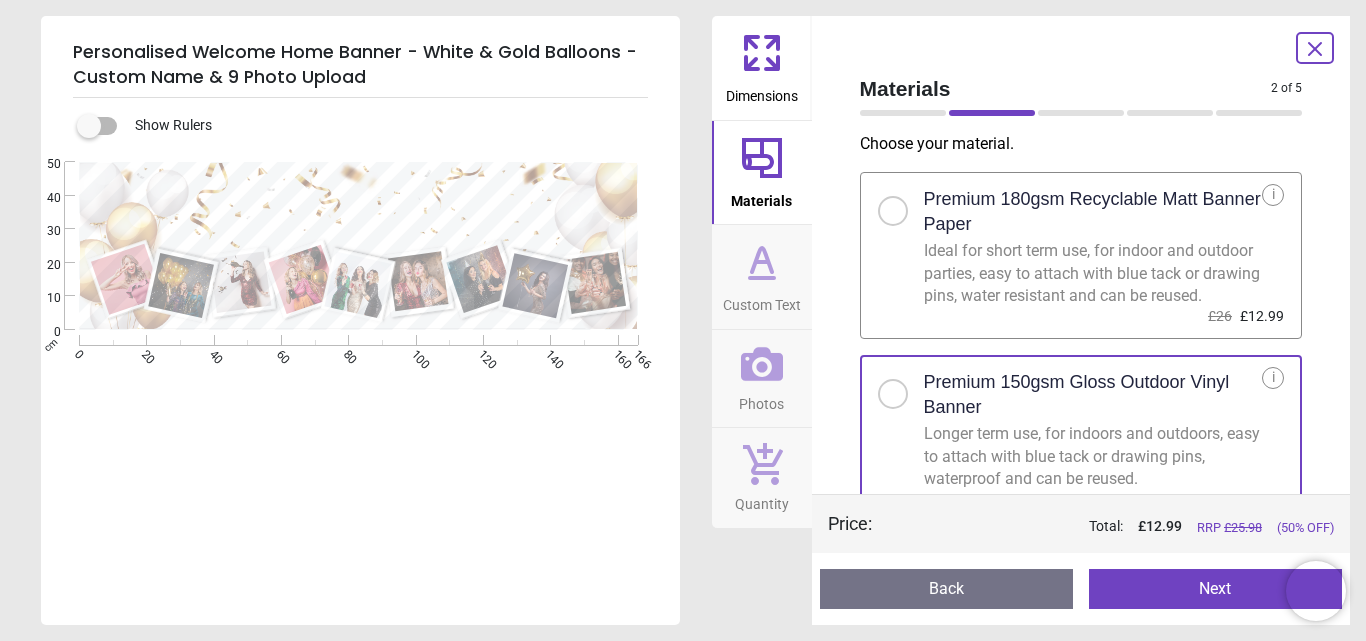 click on "Next" at bounding box center [1215, 589] 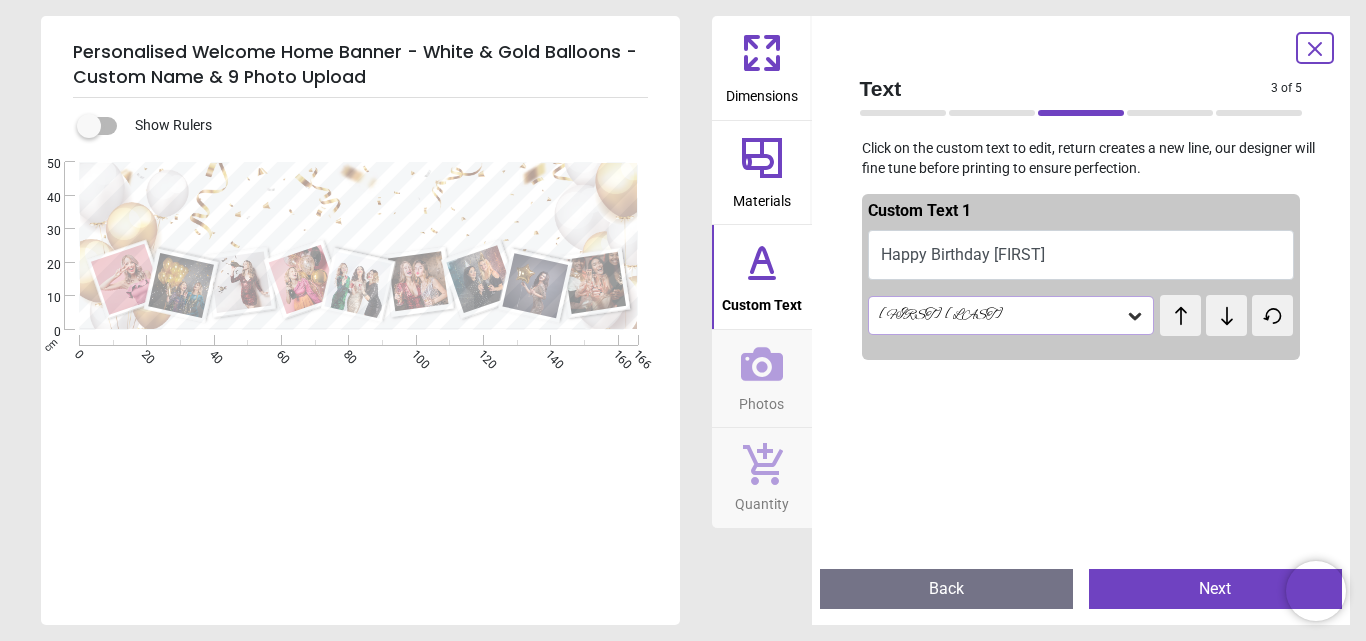 click on "Next" at bounding box center (1215, 589) 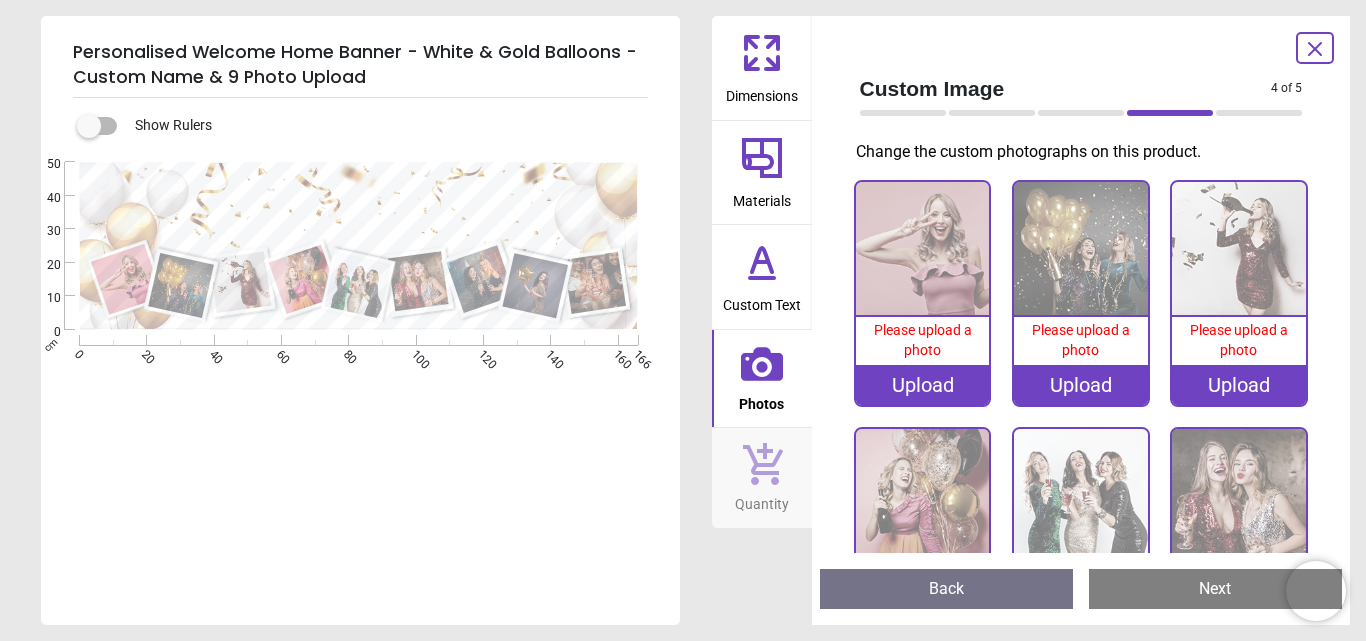 click on "Upload" at bounding box center [923, 385] 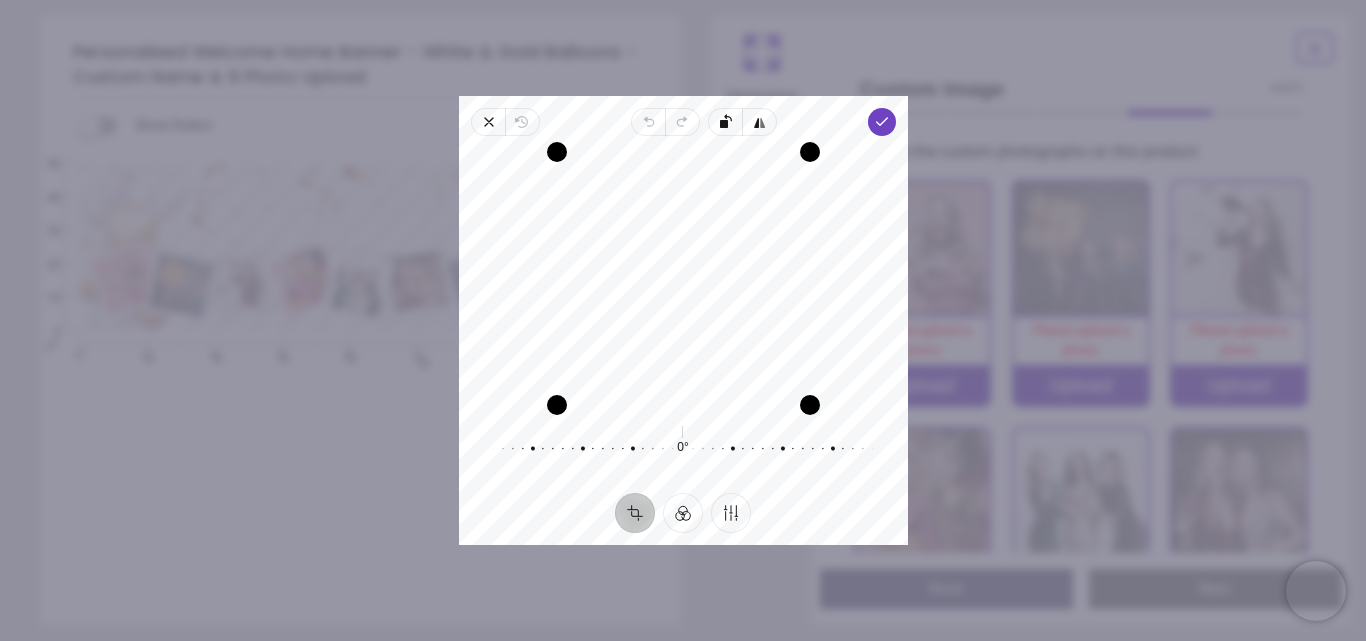 drag, startPoint x: 698, startPoint y: 368, endPoint x: 744, endPoint y: 365, distance: 46.09772 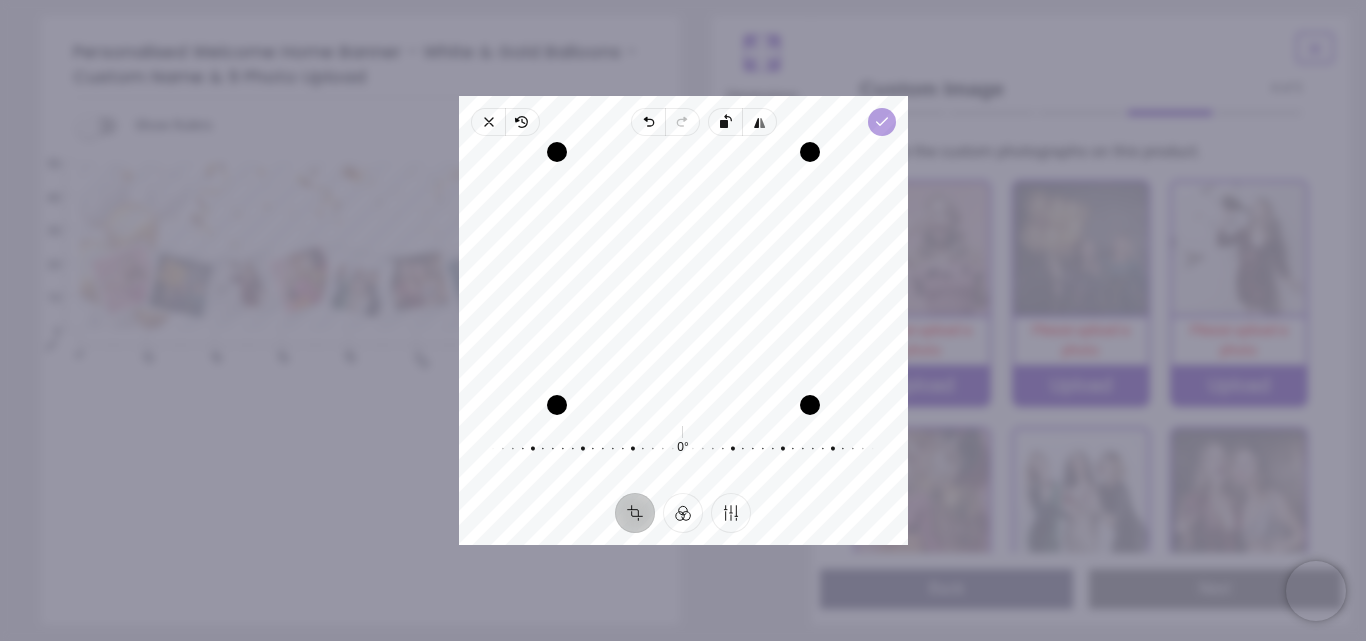 click on "Done" at bounding box center [881, 122] 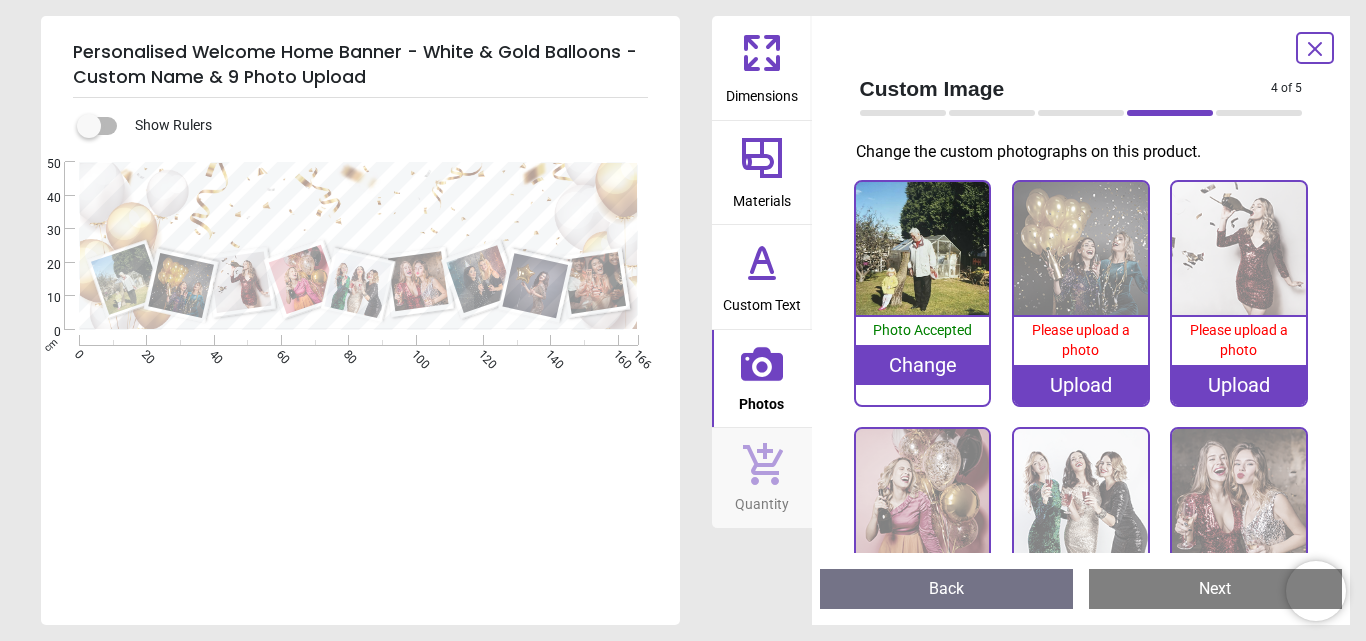 click on "Upload" at bounding box center (1081, 385) 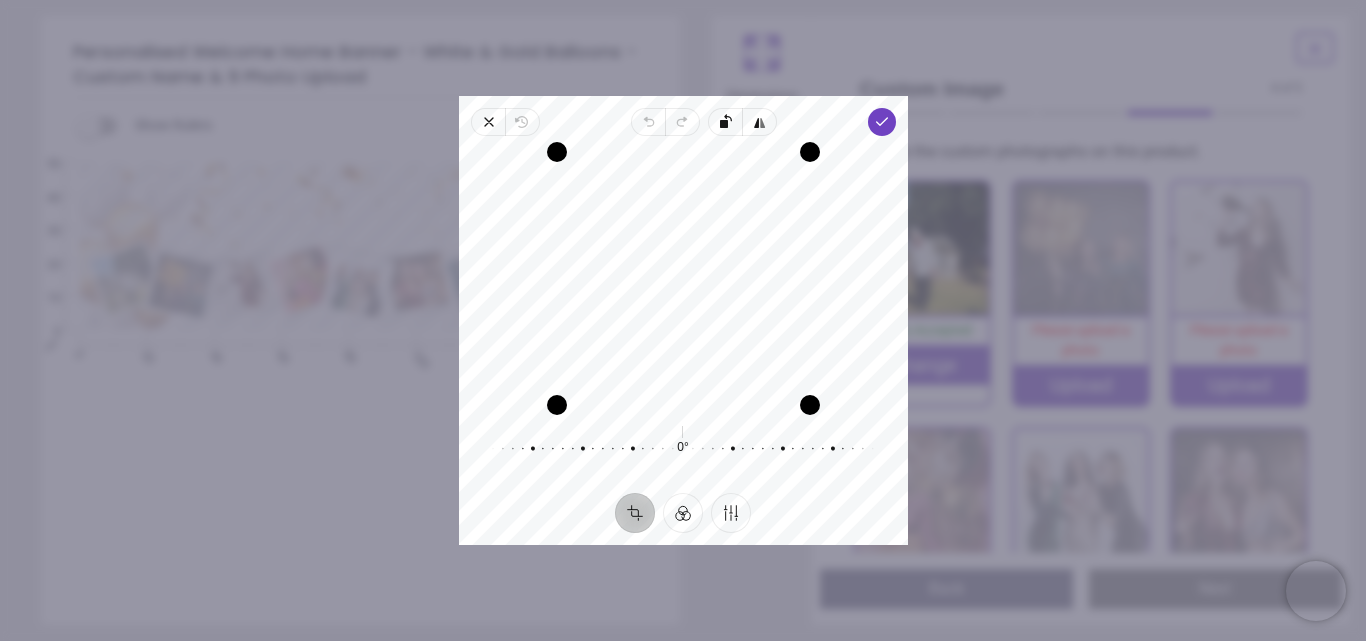 drag, startPoint x: 676, startPoint y: 295, endPoint x: 672, endPoint y: 217, distance: 78.10249 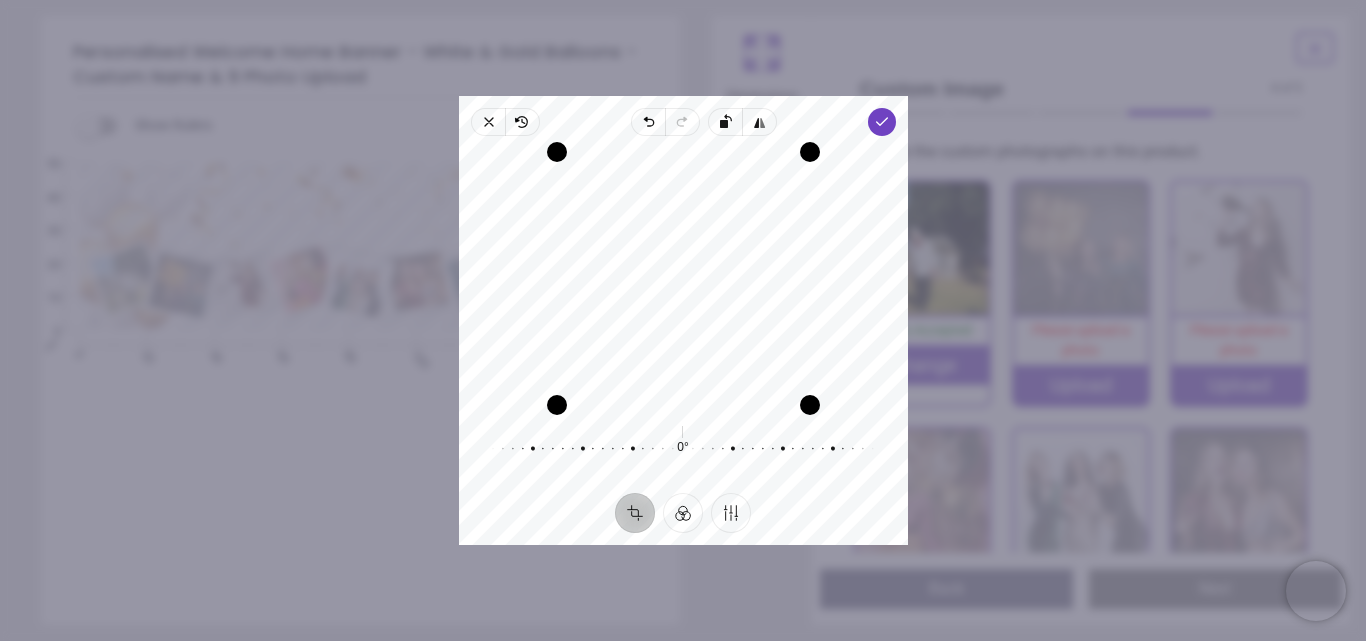 drag, startPoint x: 757, startPoint y: 265, endPoint x: 762, endPoint y: 301, distance: 36.345562 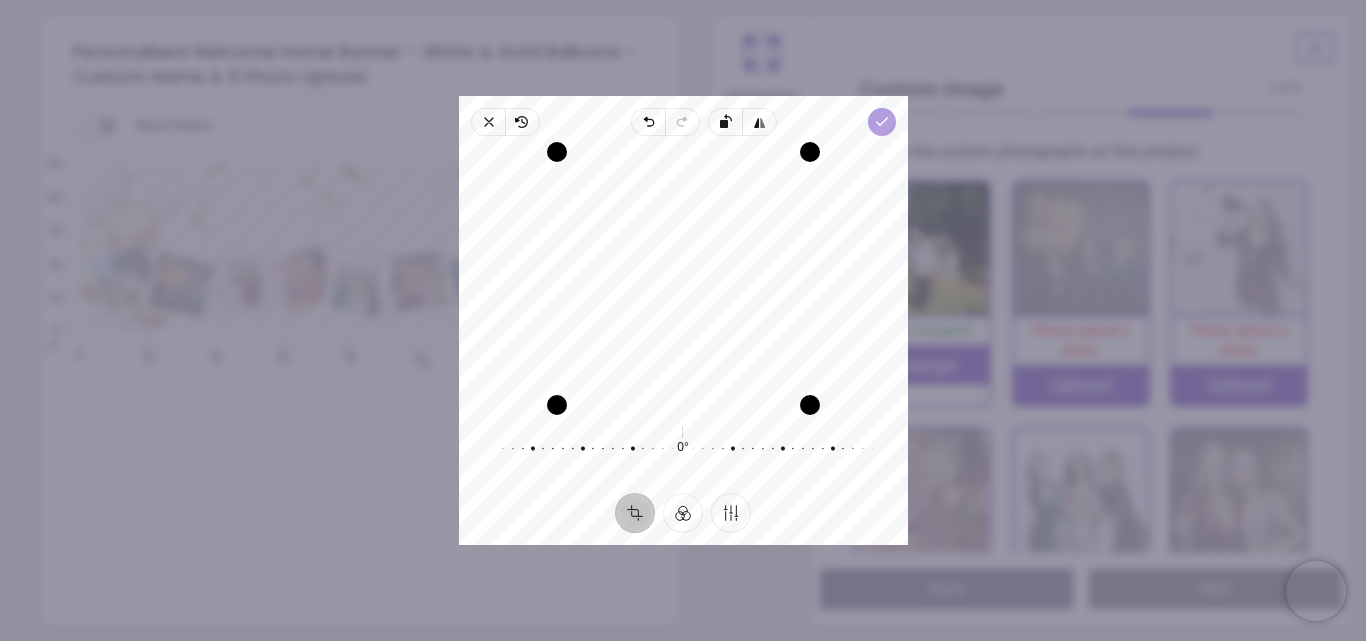 click 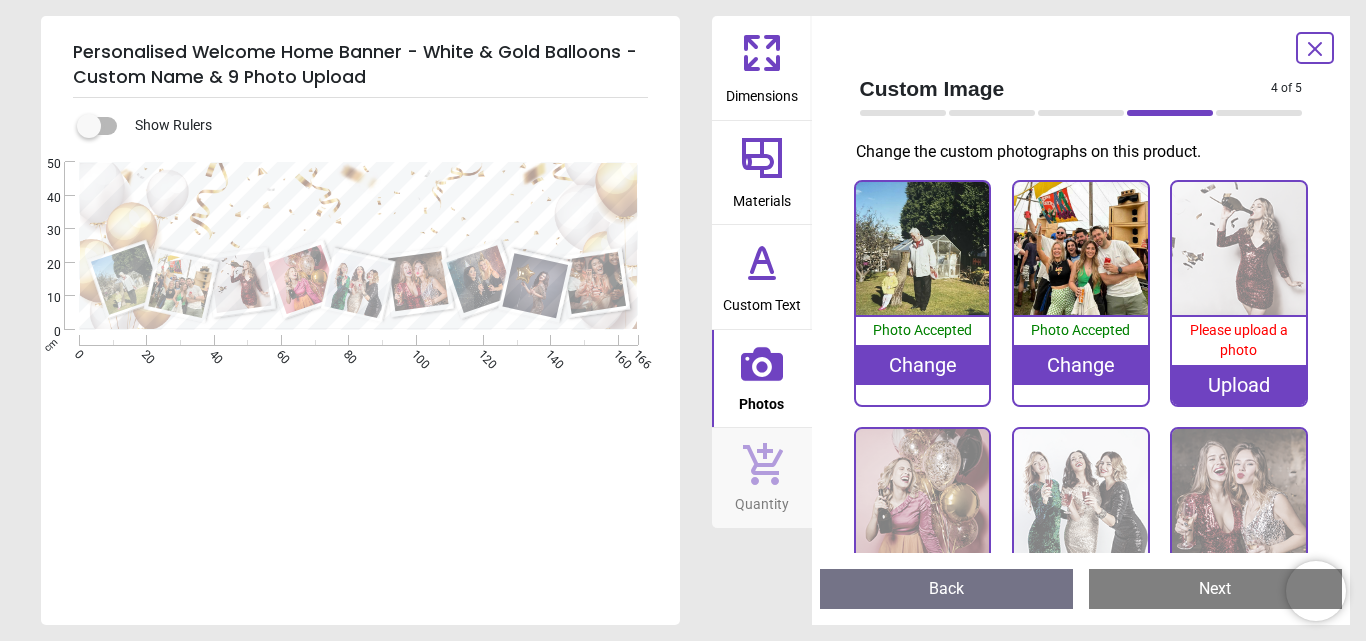 click on "Upload" at bounding box center [1239, 385] 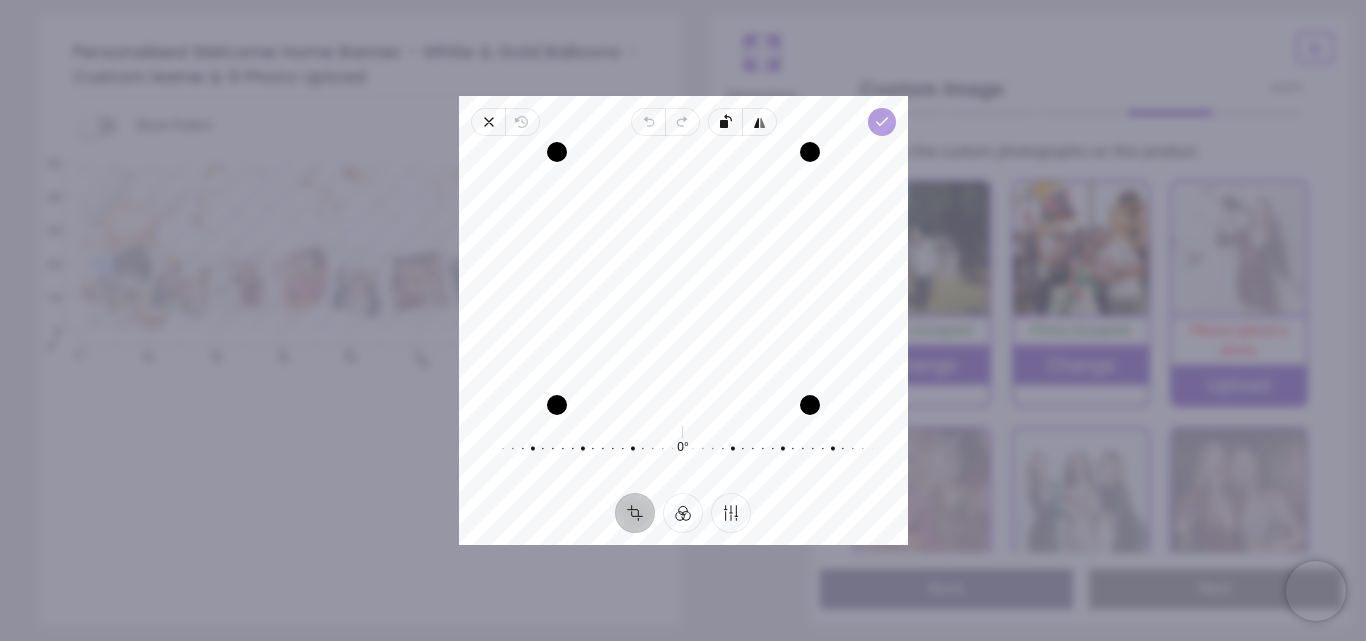 click 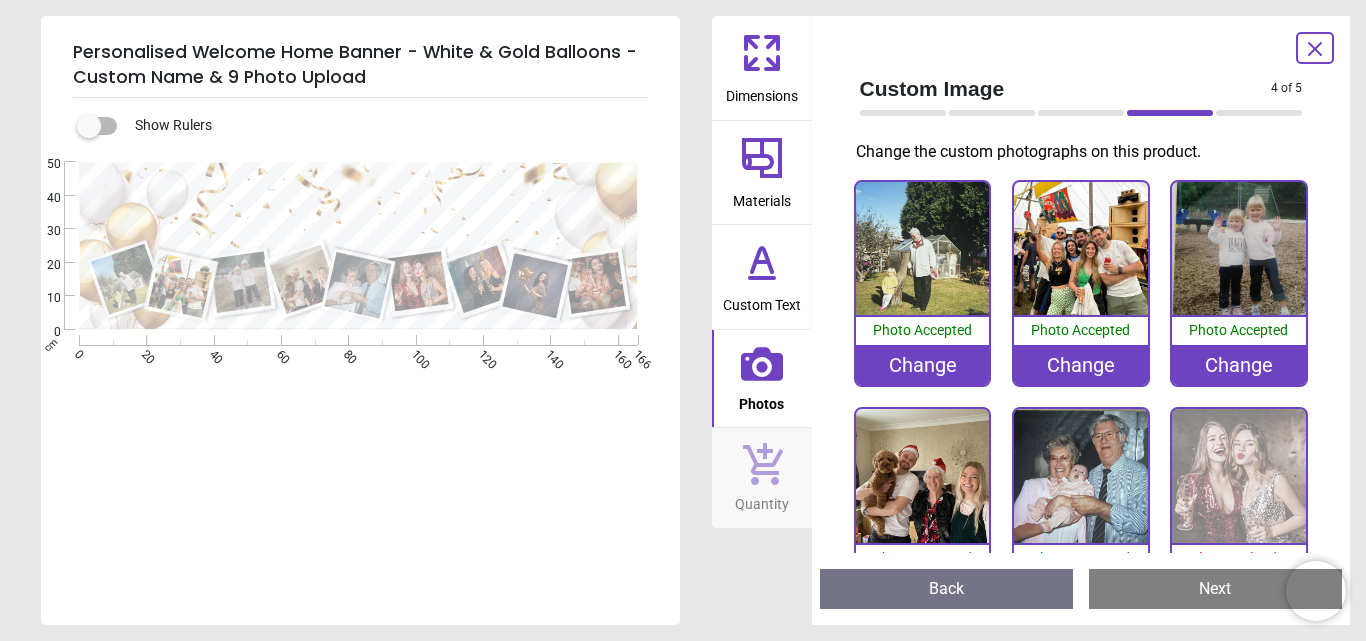 scroll, scrollTop: 0, scrollLeft: 0, axis: both 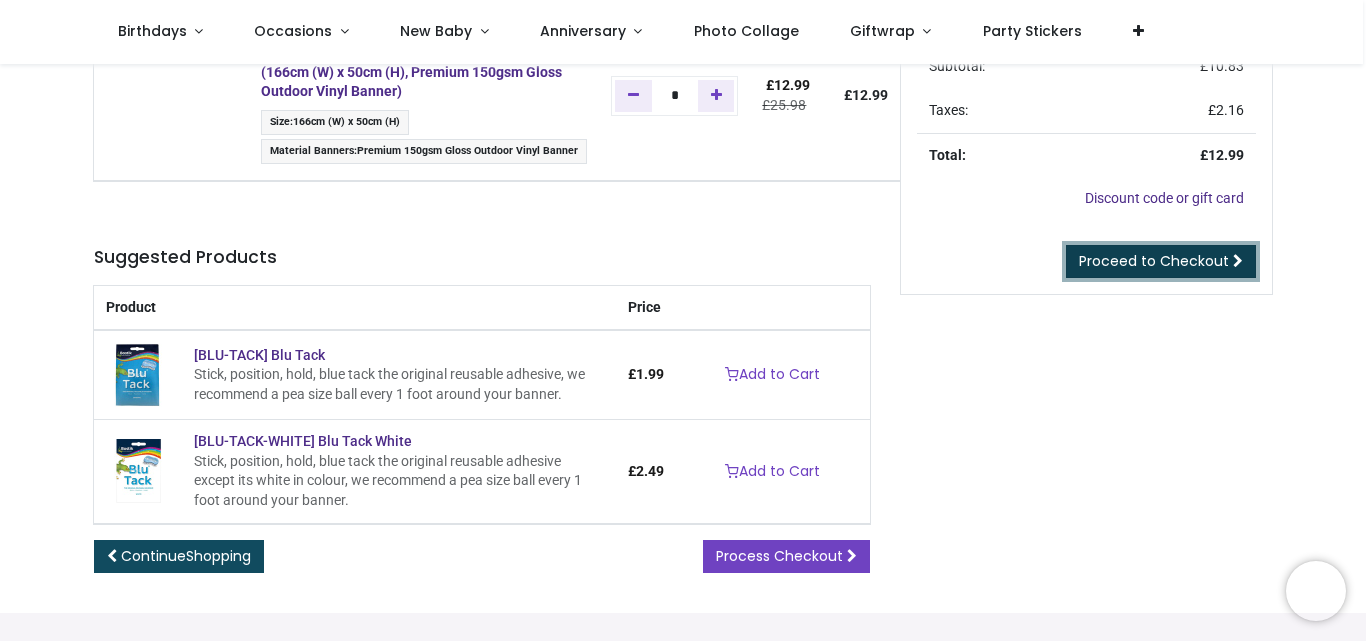 click on "Proceed to Checkout" at bounding box center (1154, 261) 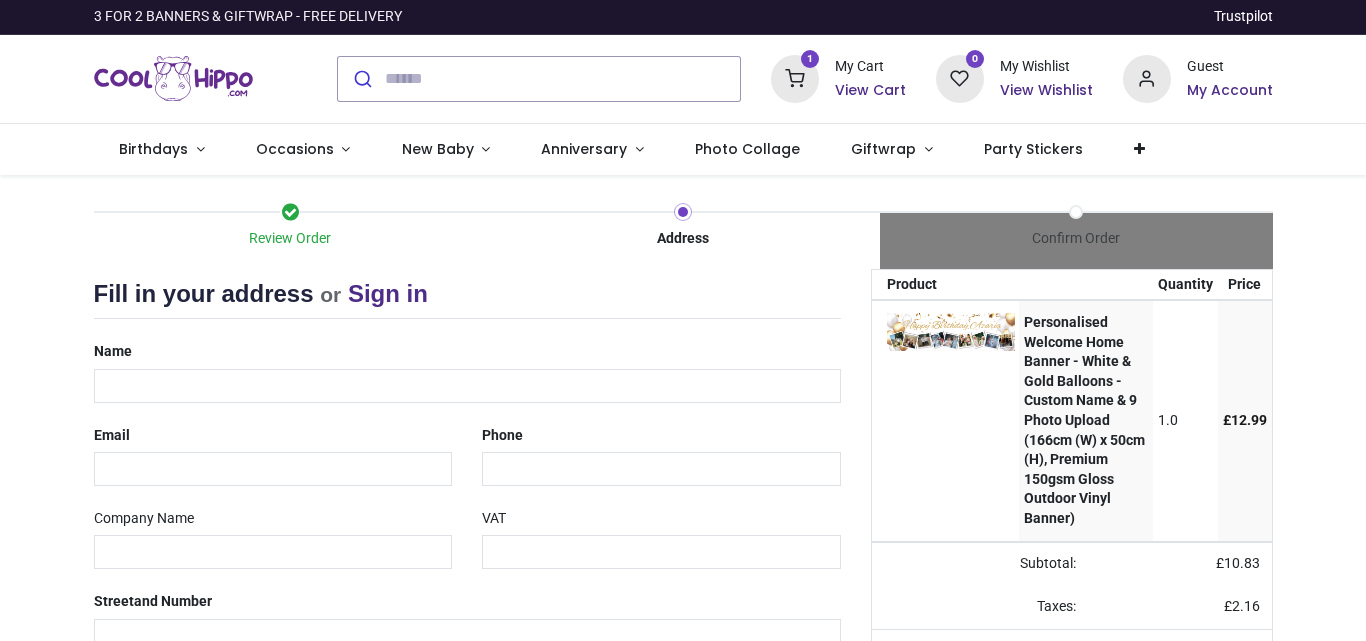 scroll, scrollTop: 0, scrollLeft: 0, axis: both 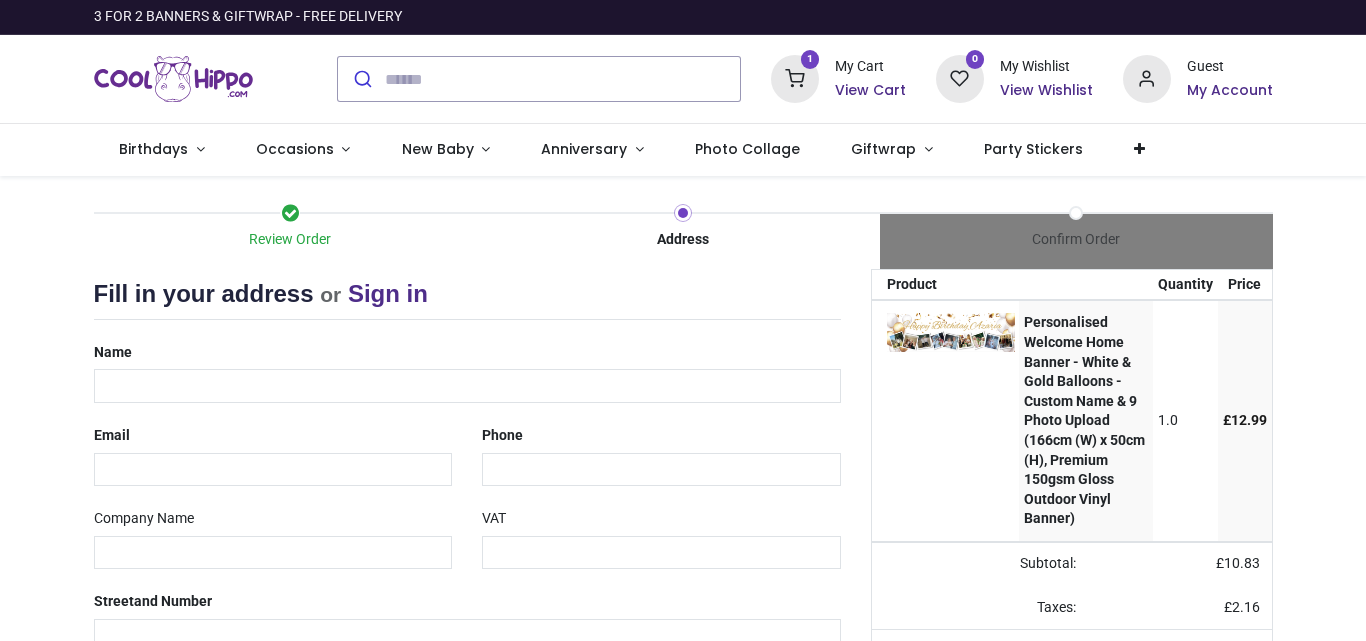 select on "***" 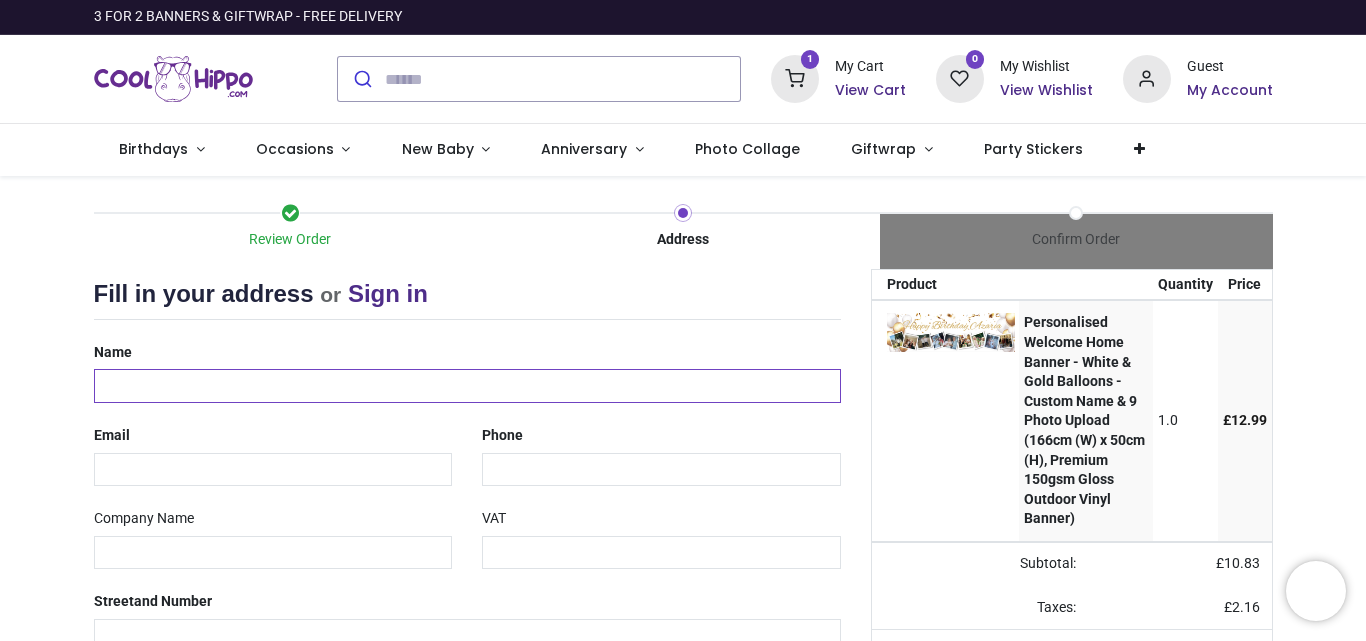 click at bounding box center (467, 386) 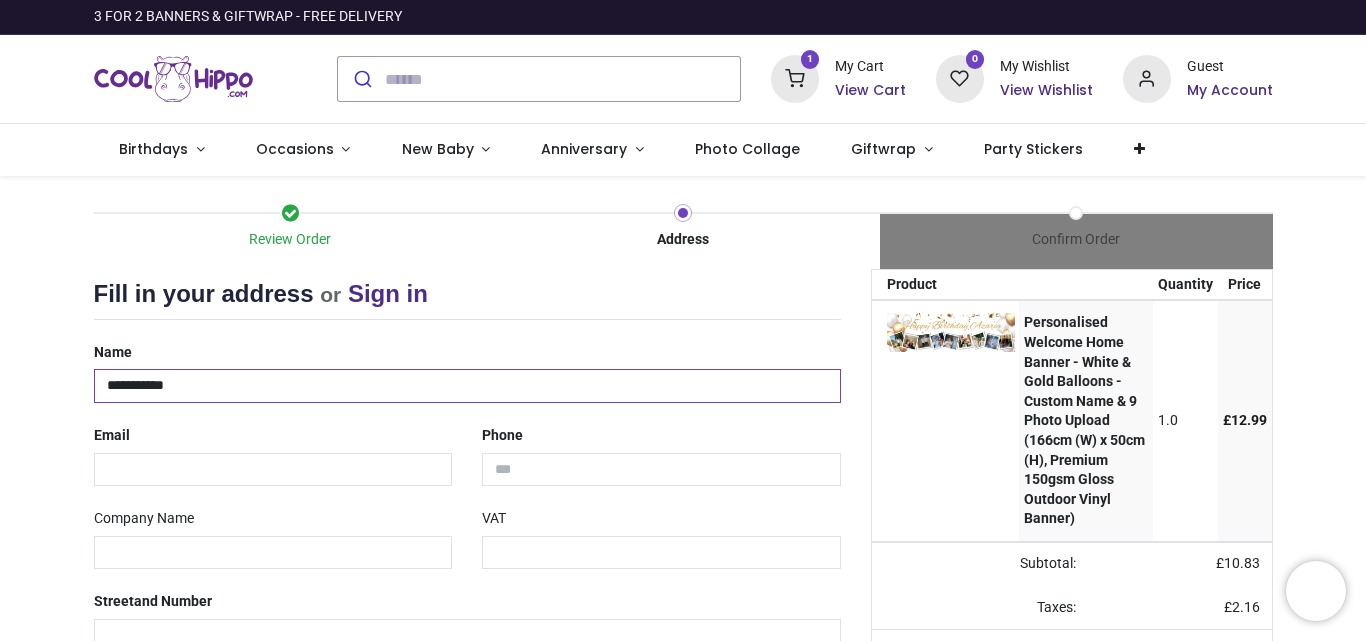 type on "**********" 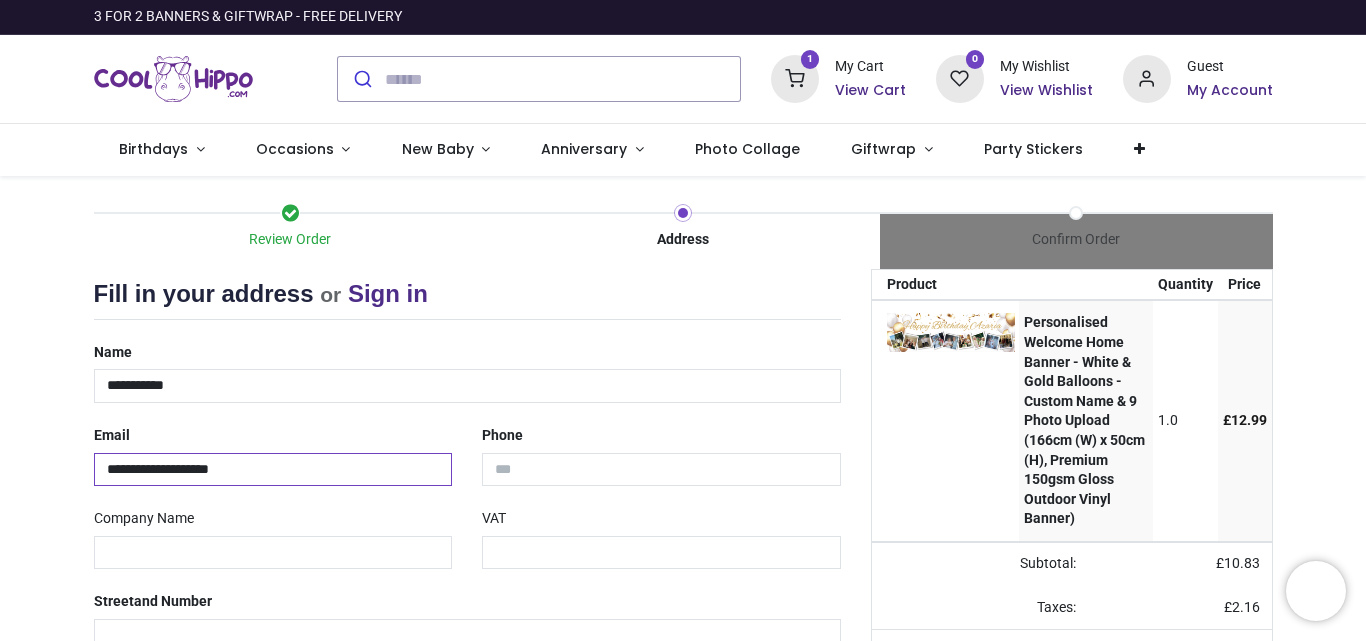 type on "**********" 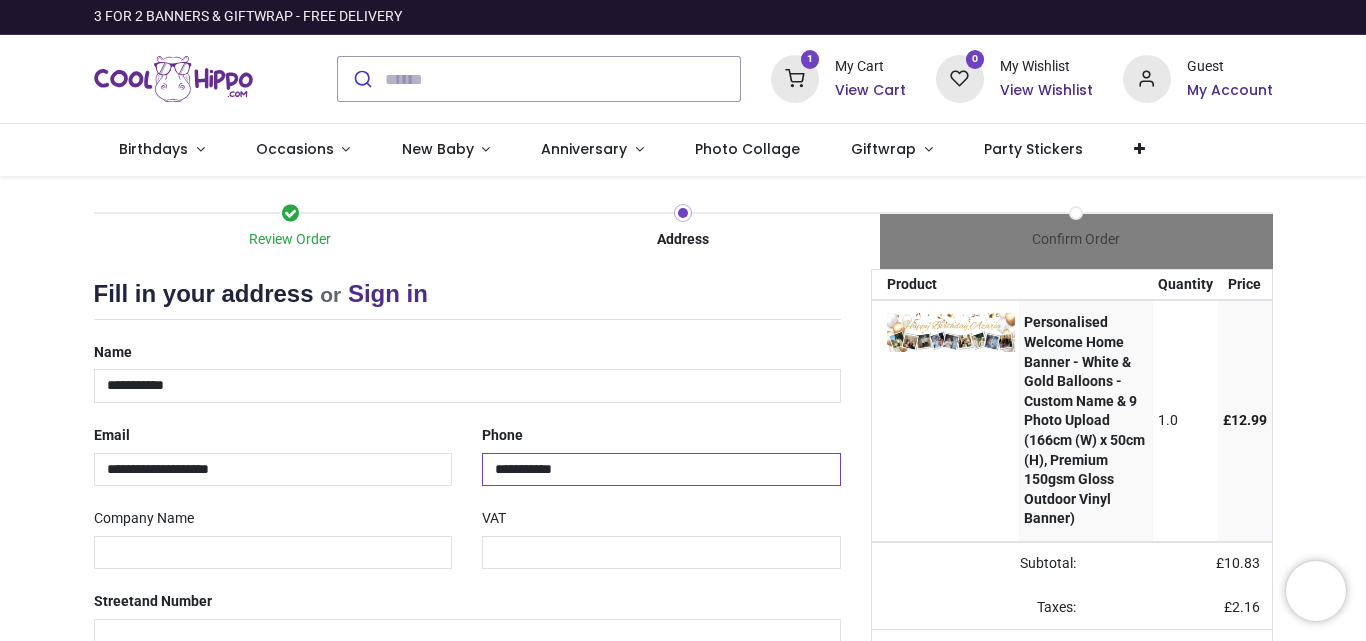 type on "**********" 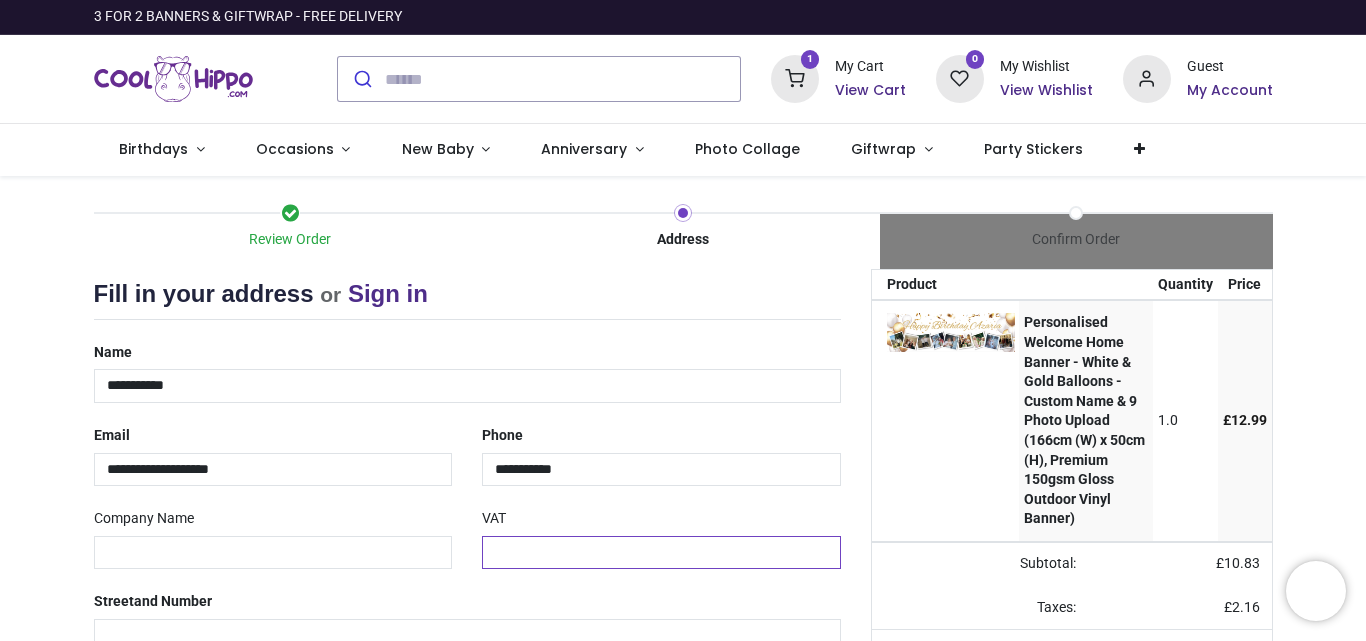 click at bounding box center [661, 553] 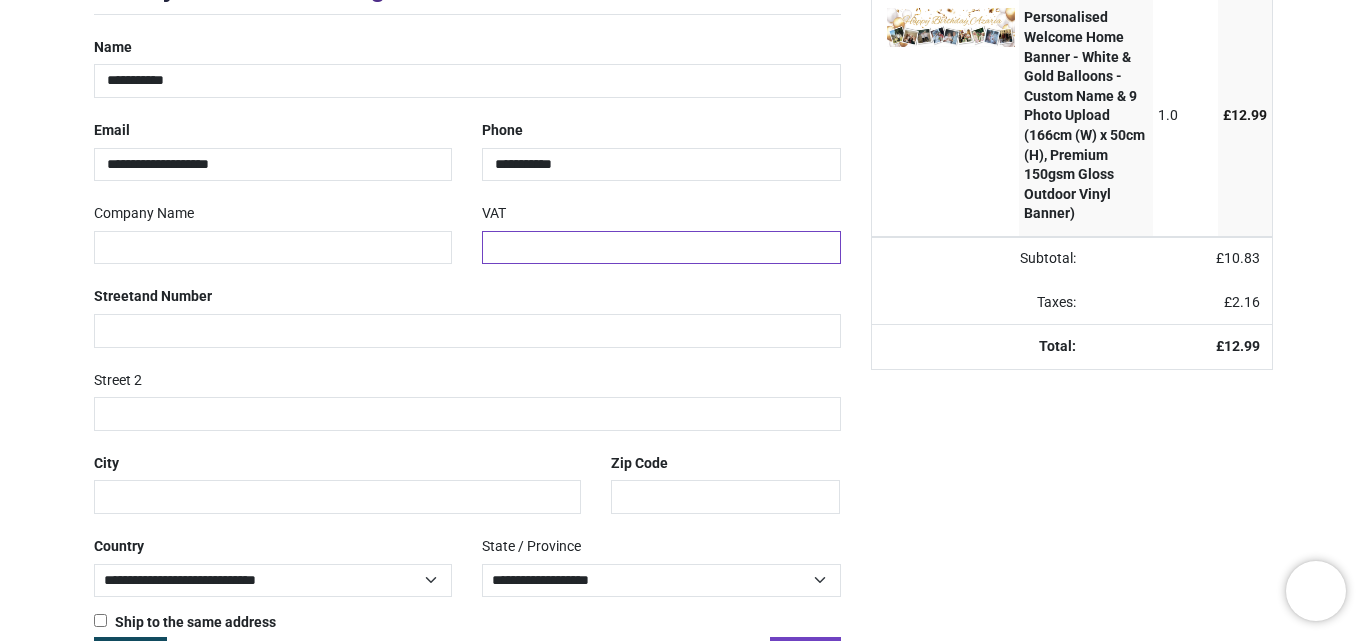 scroll, scrollTop: 325, scrollLeft: 0, axis: vertical 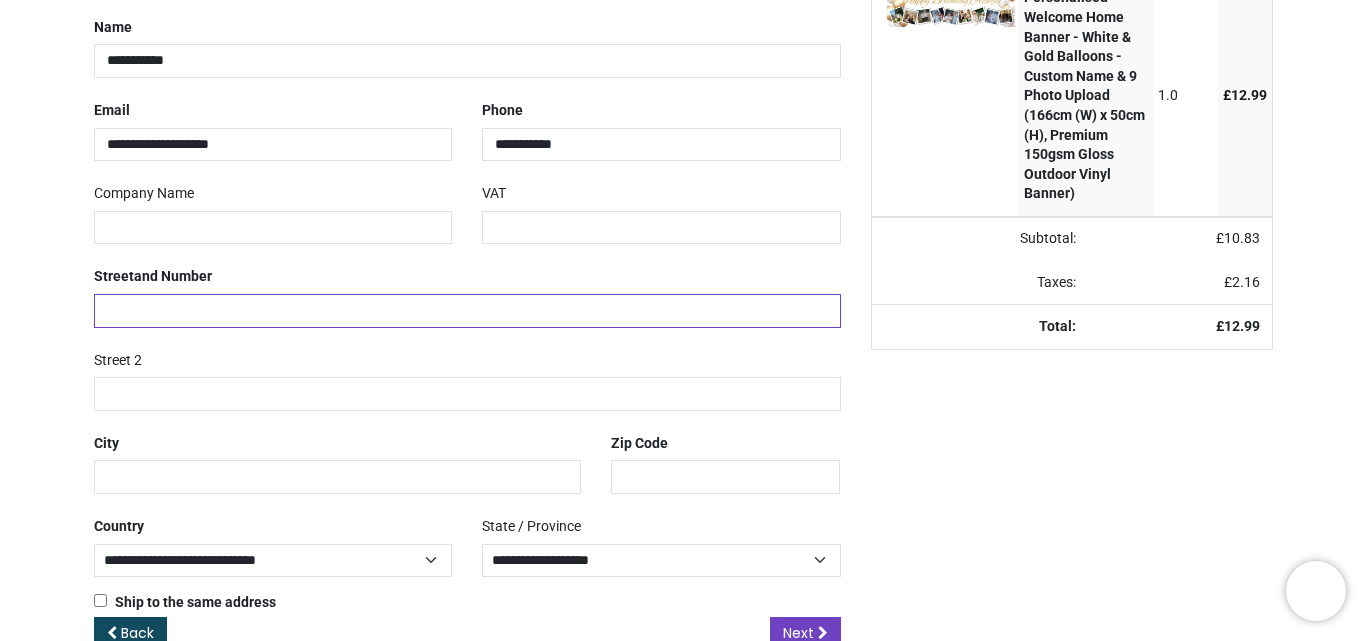 click at bounding box center (467, 311) 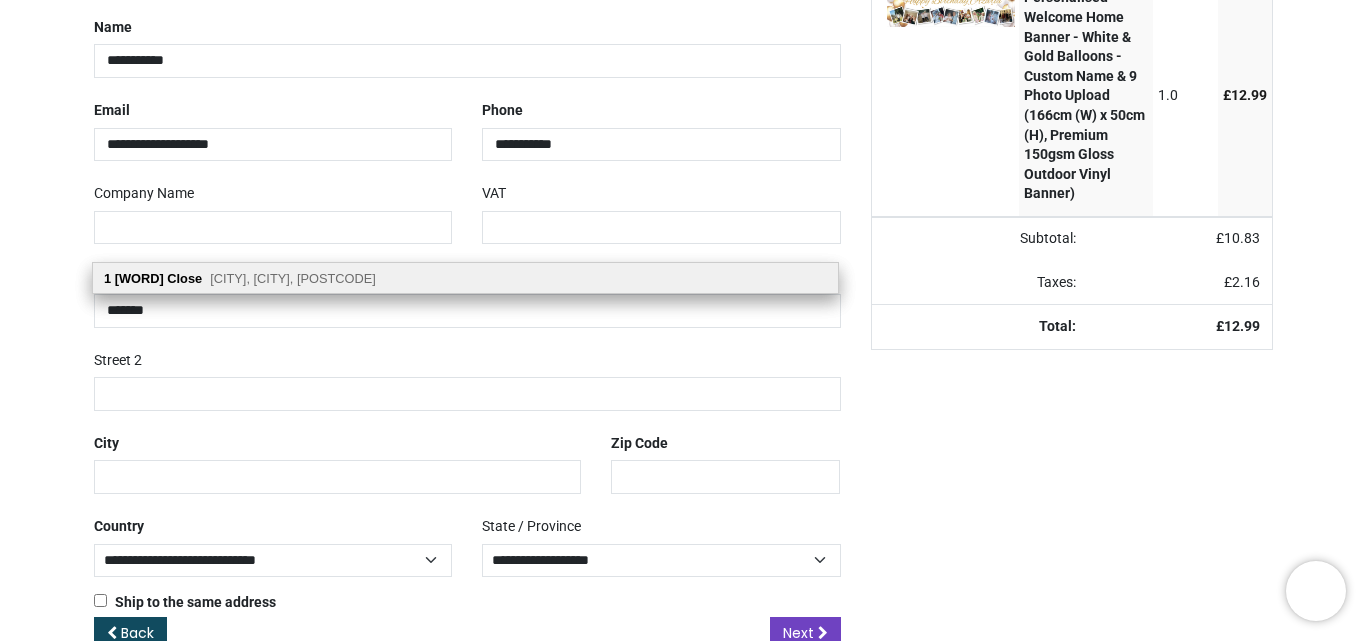 click on "Totton, Southampton, SO40 8EX" at bounding box center (293, 278) 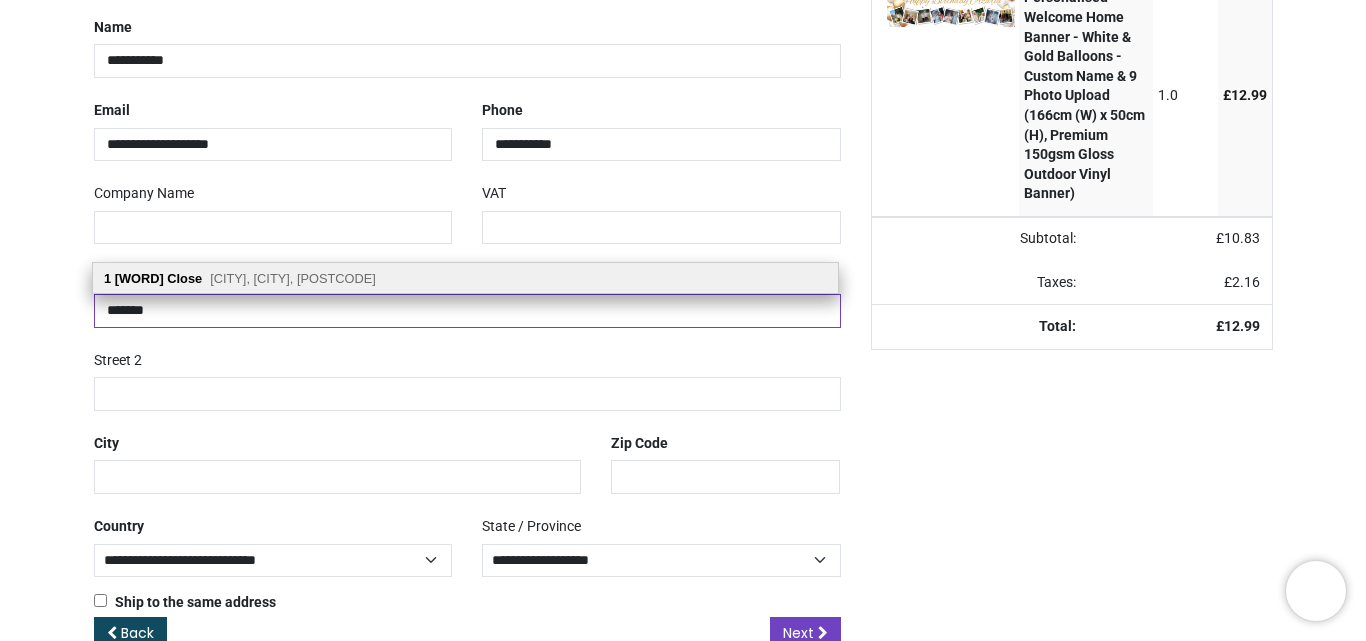 type on "**********" 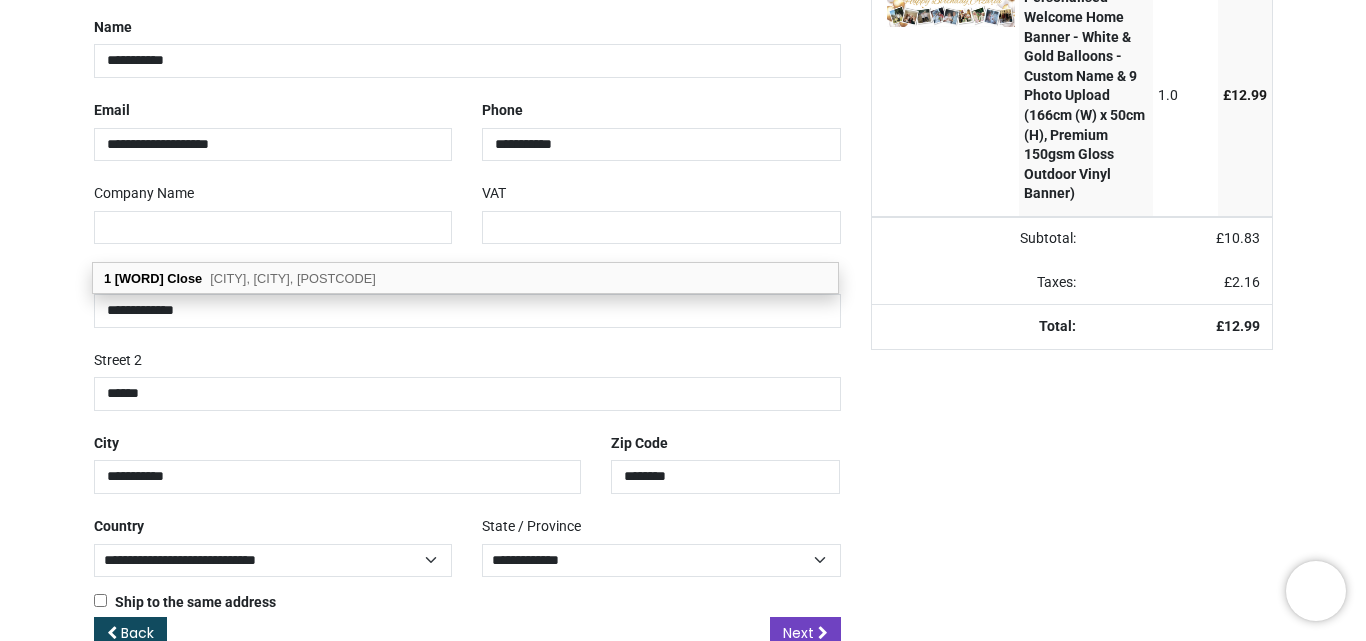click on "Review Order
Address
Confirm Order
Your order:    £  12.99 Product Price" at bounding box center (683, 271) 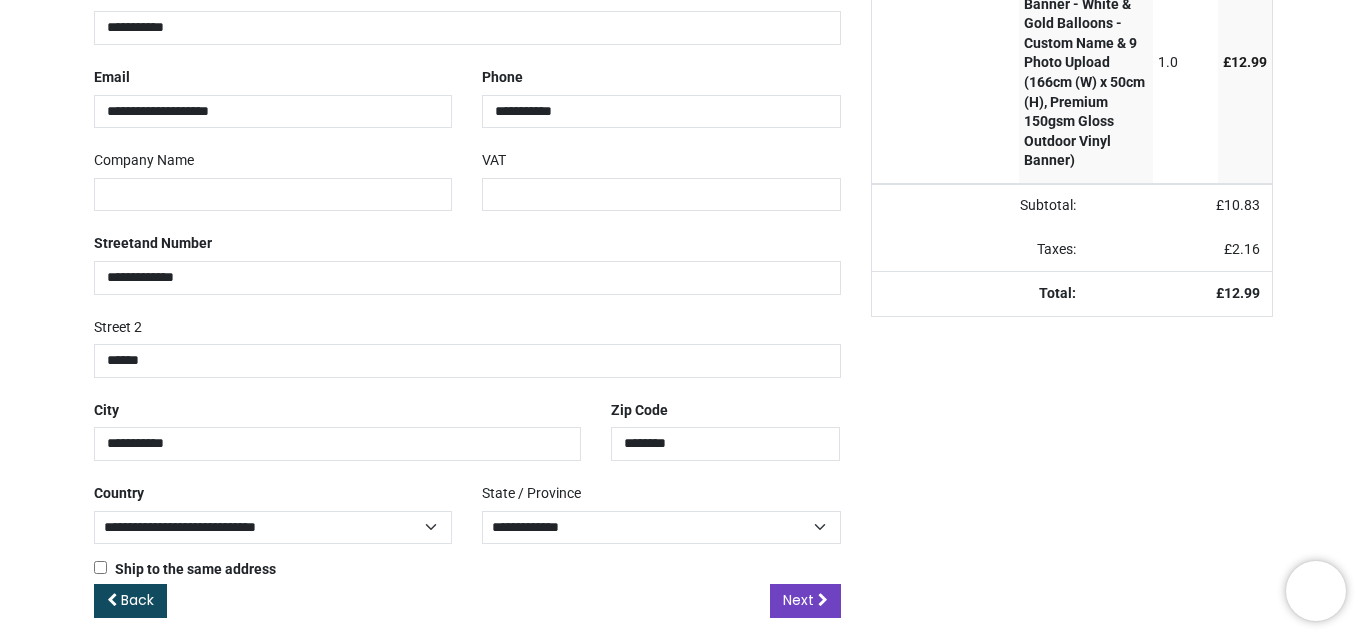 scroll, scrollTop: 375, scrollLeft: 0, axis: vertical 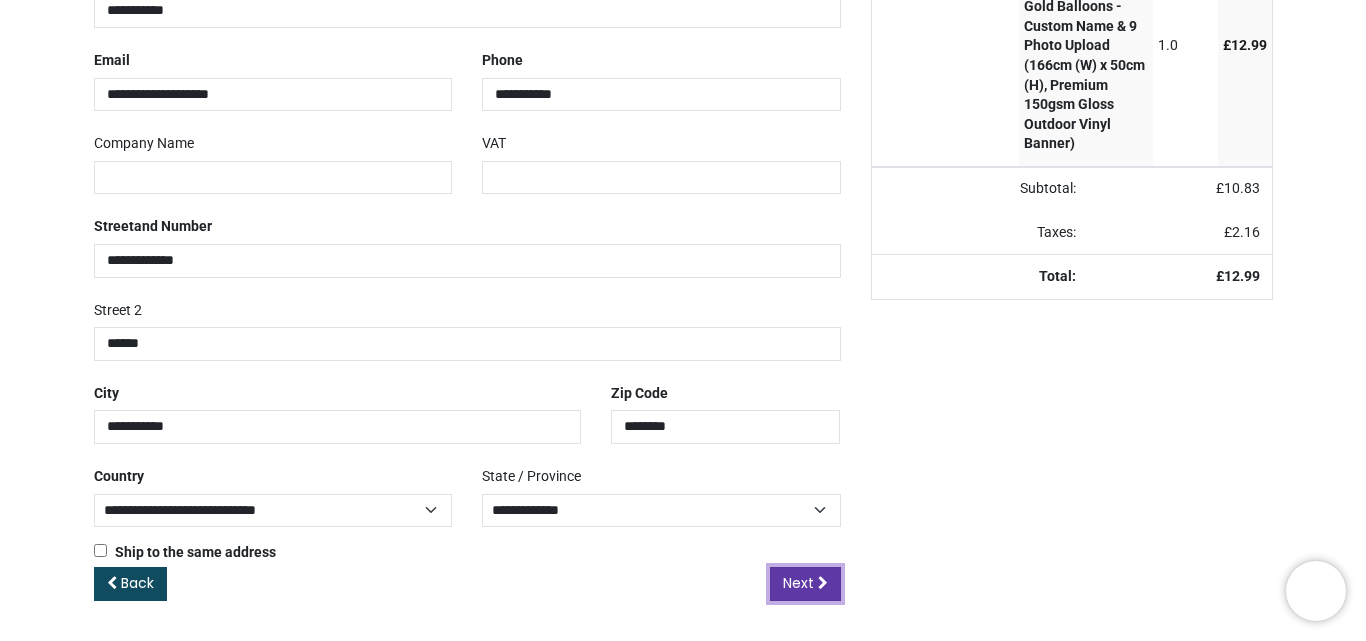 click on "Next" at bounding box center (798, 583) 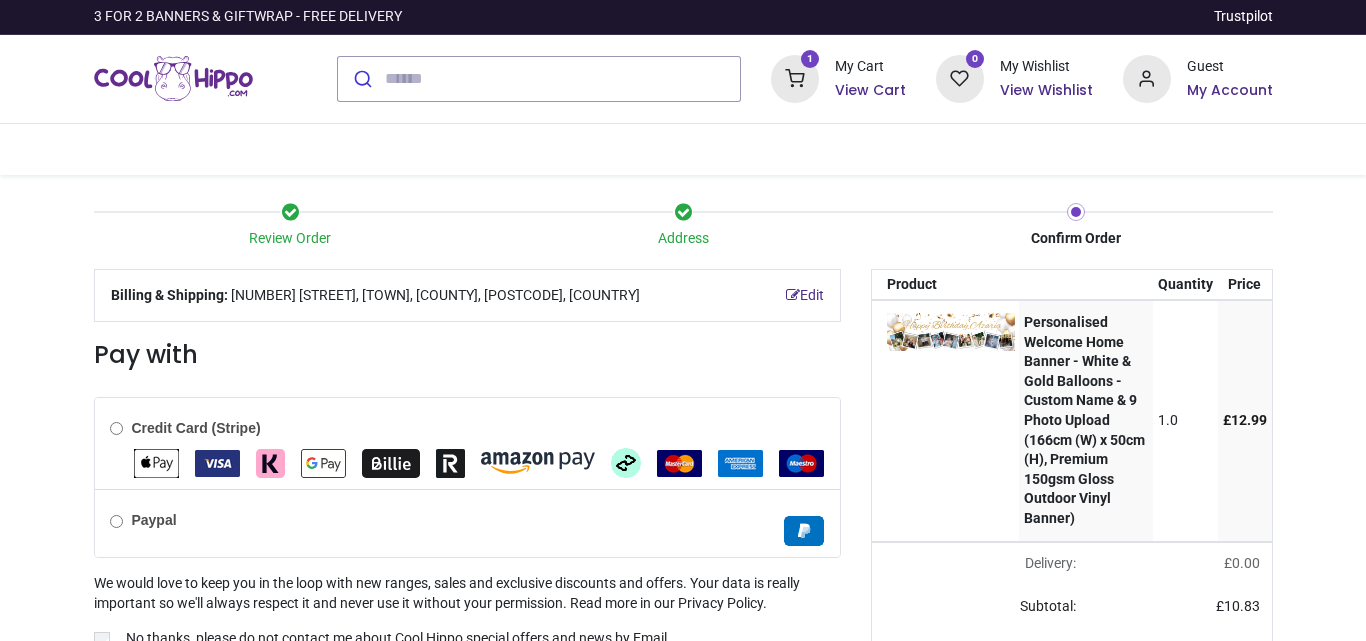 scroll, scrollTop: 0, scrollLeft: 0, axis: both 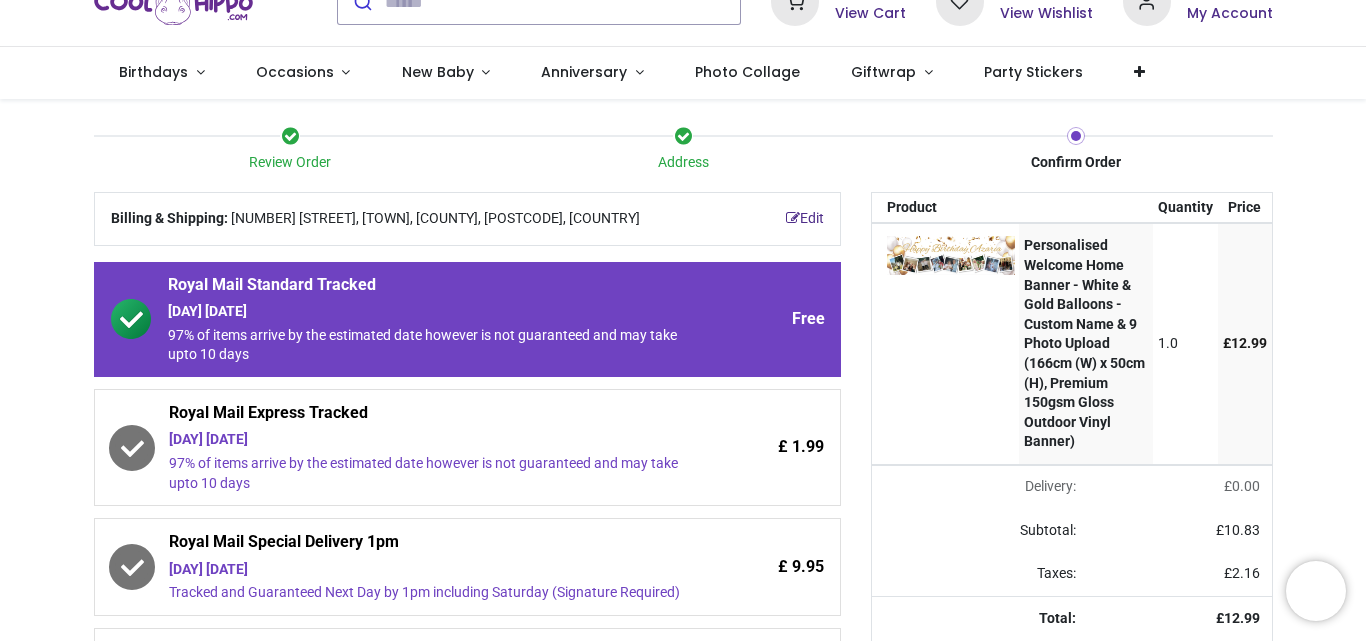 click on "97% of items arrive by the estimated date however is not guaranteed and may take upto 10 days" at bounding box center (431, 473) 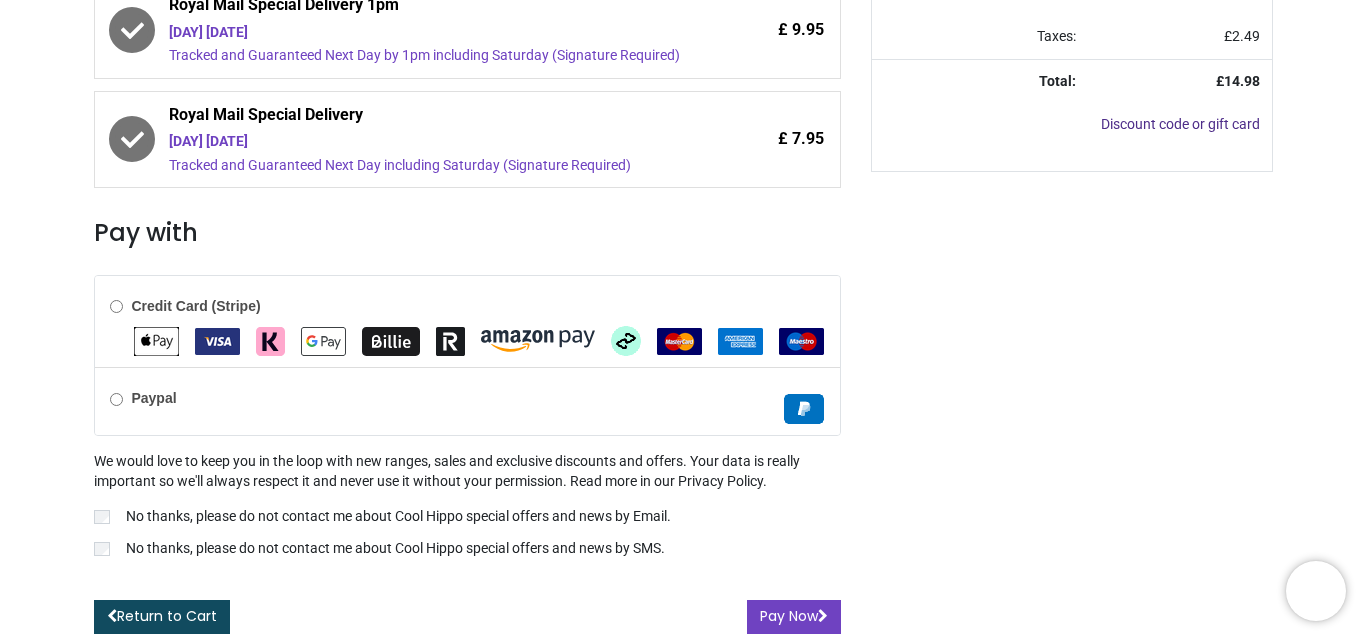 scroll, scrollTop: 615, scrollLeft: 0, axis: vertical 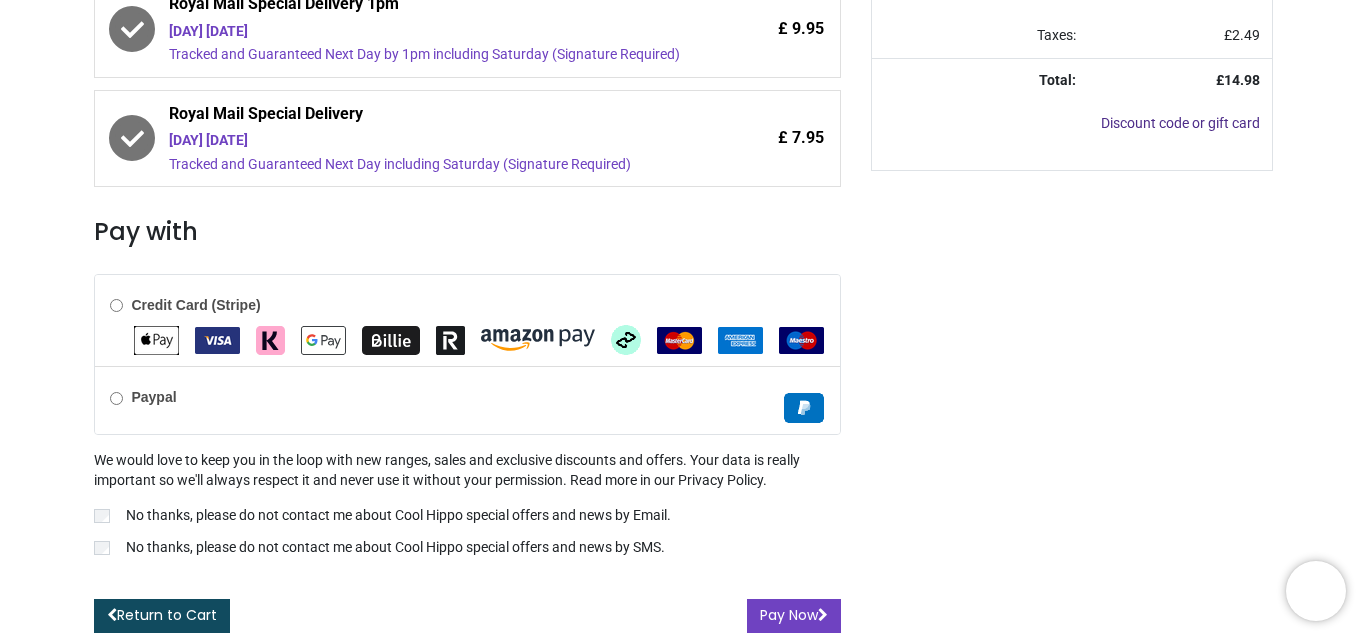 click on "Credit Card (Stripe)" at bounding box center [195, 305] 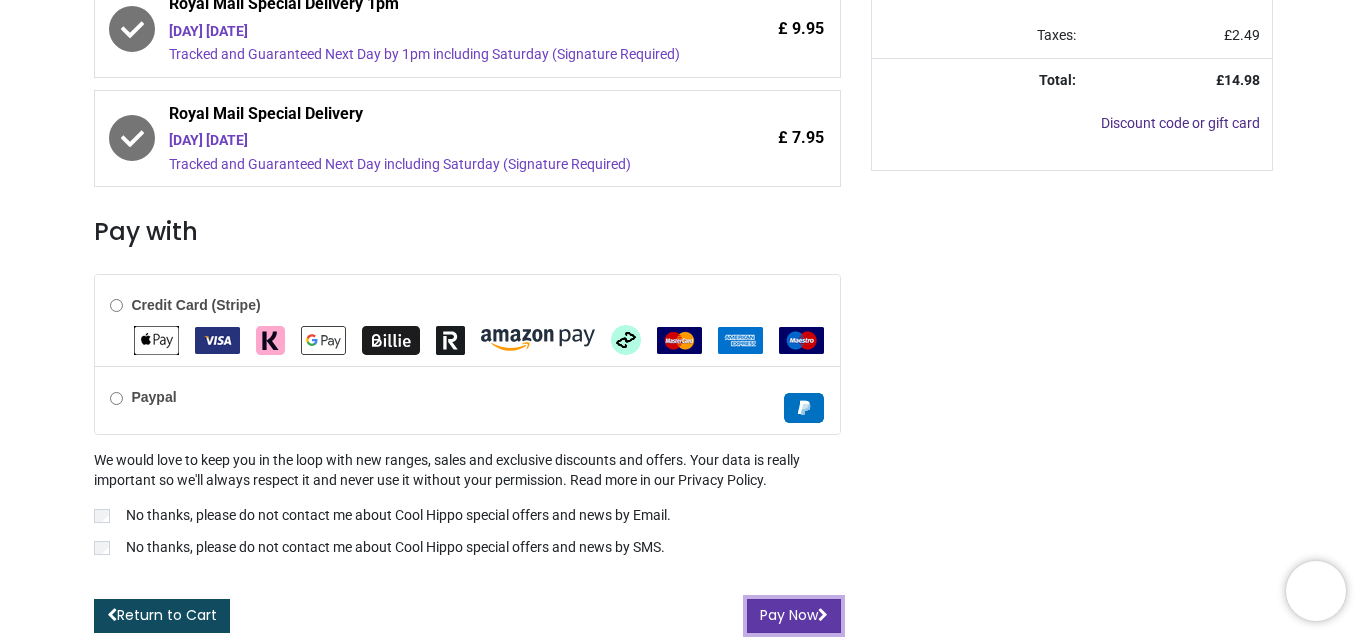 click on "Pay Now" at bounding box center [794, 616] 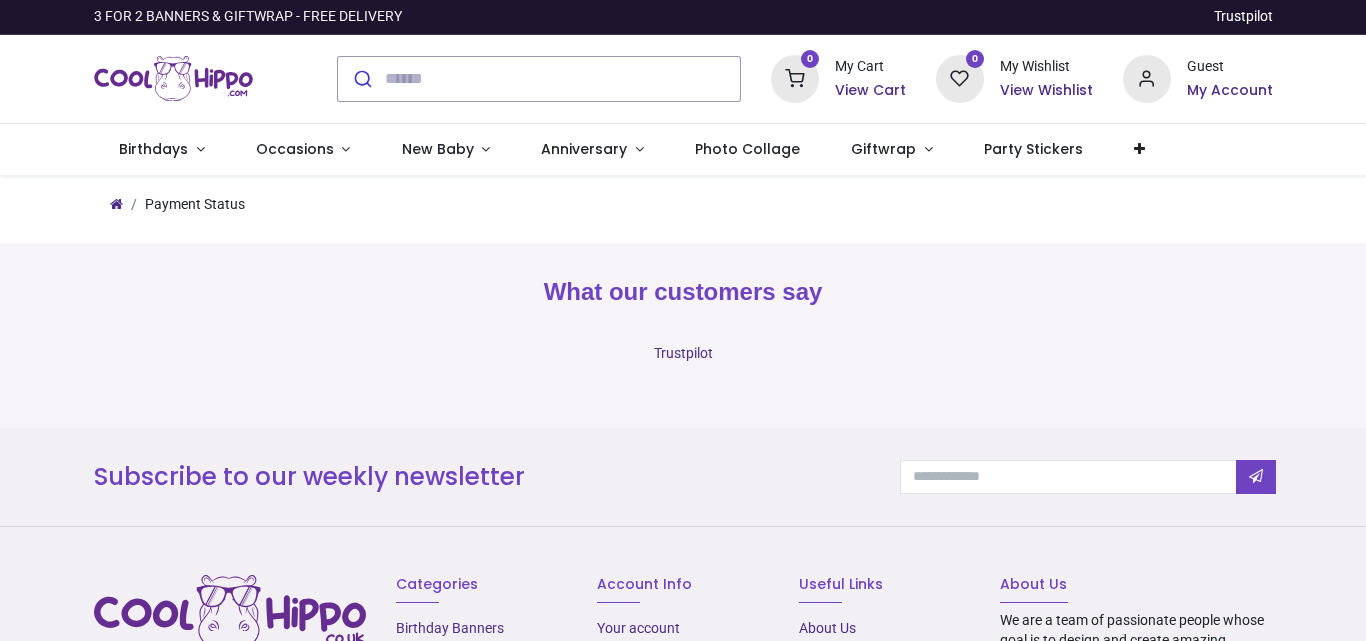 scroll, scrollTop: 0, scrollLeft: 0, axis: both 